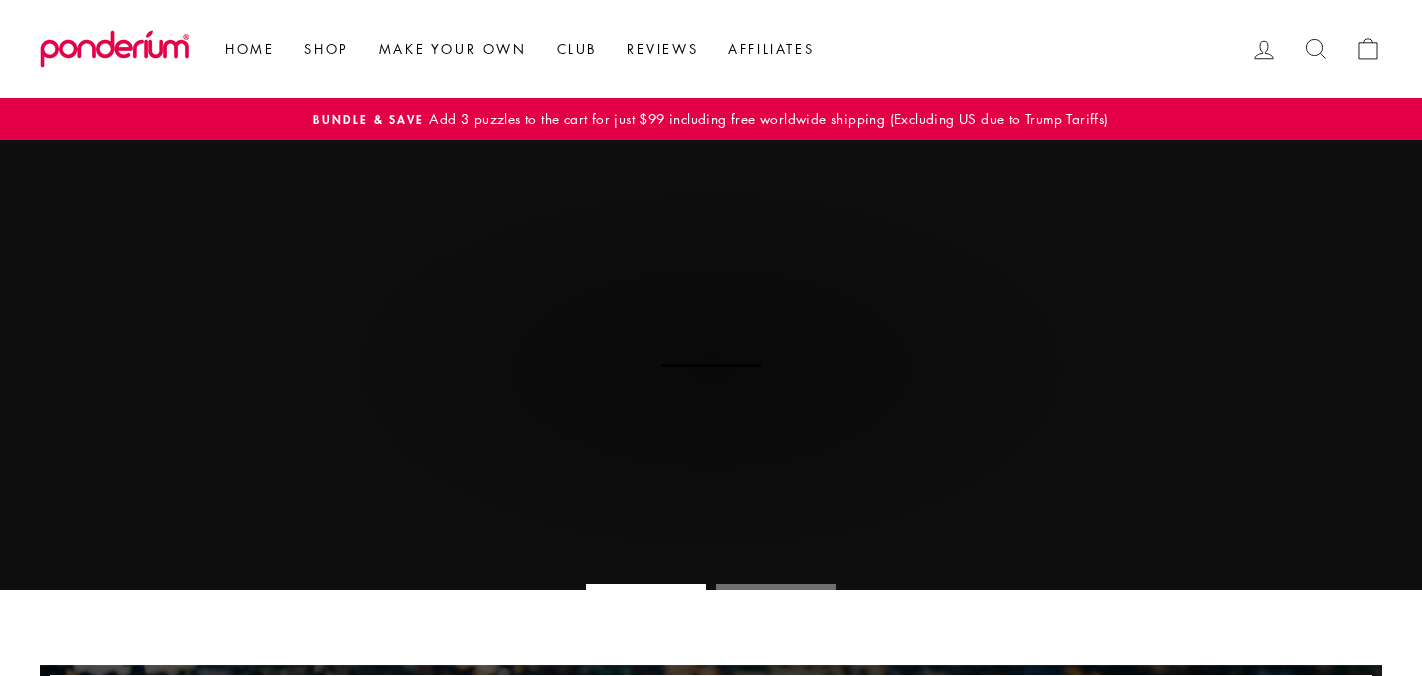 scroll, scrollTop: 0, scrollLeft: 0, axis: both 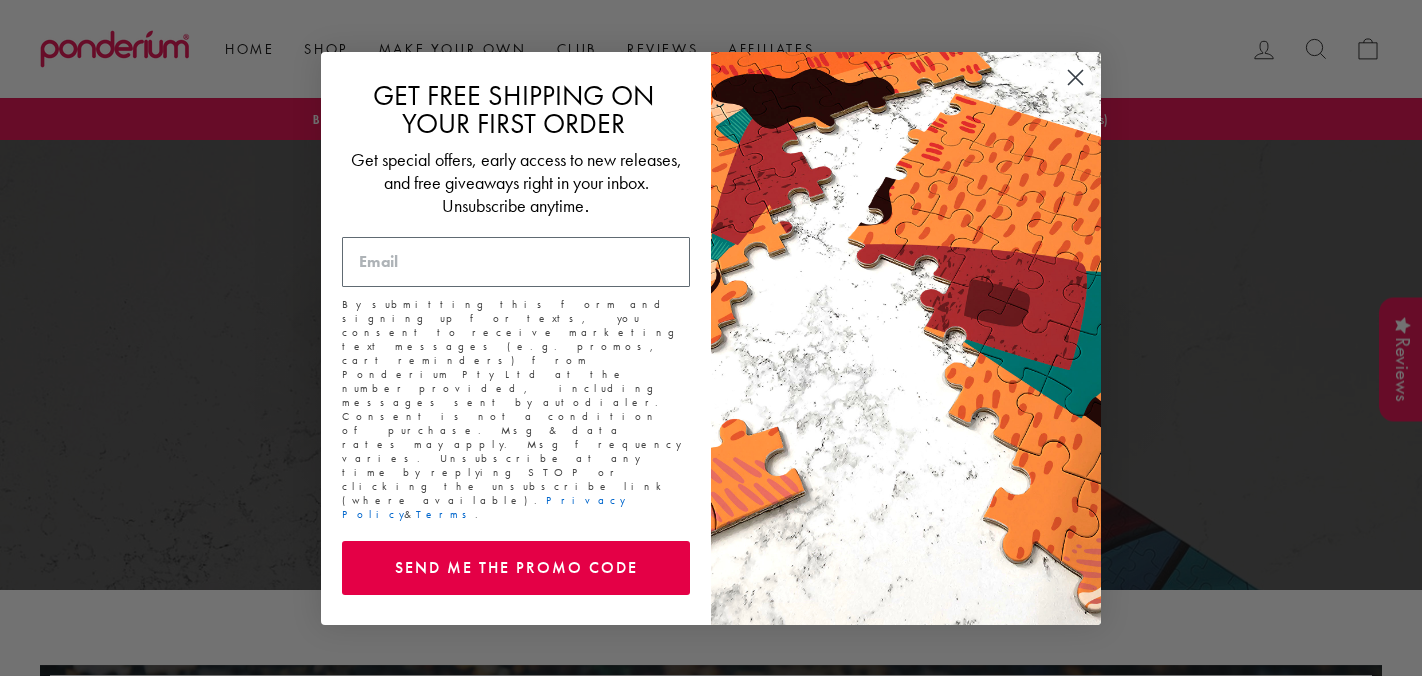 click 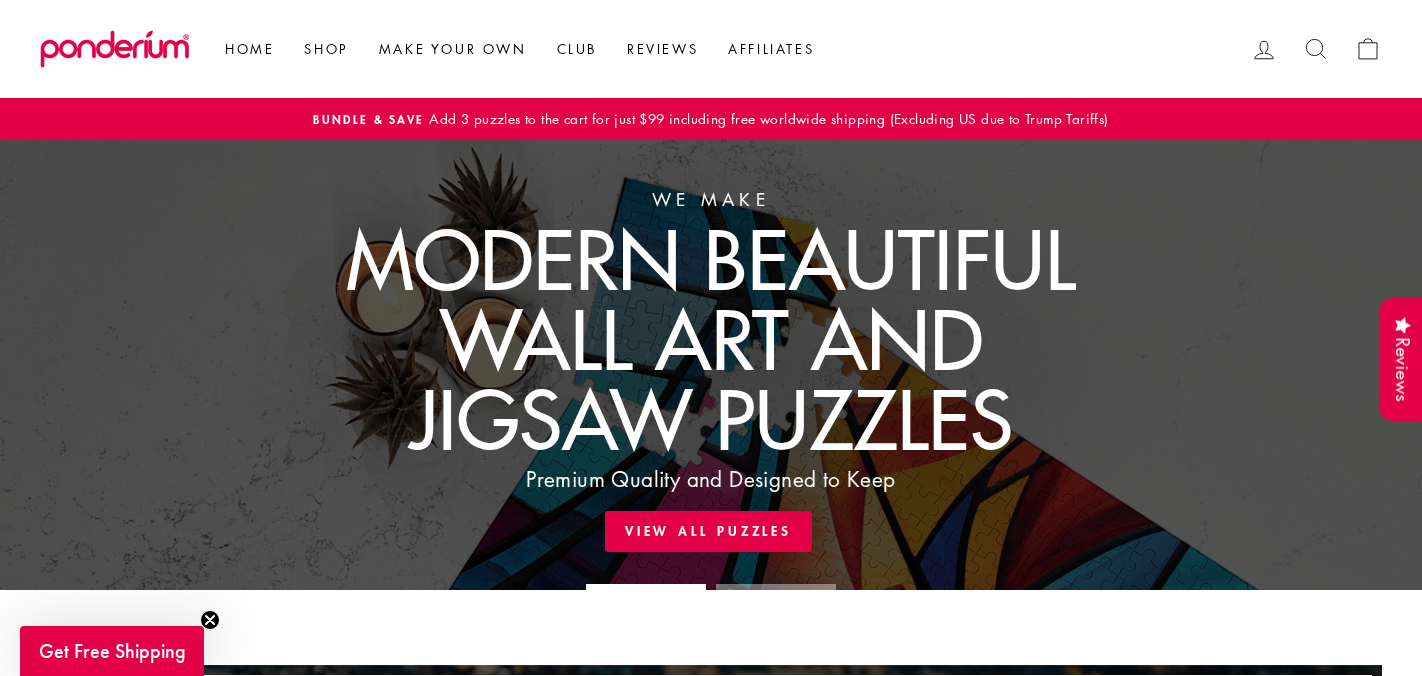 click on "Bundle & Save Add 3 puzzles to the cart for just $99 including free worldwide shipping (Excluding US due to Trump Tariffs)" at bounding box center [711, 119] 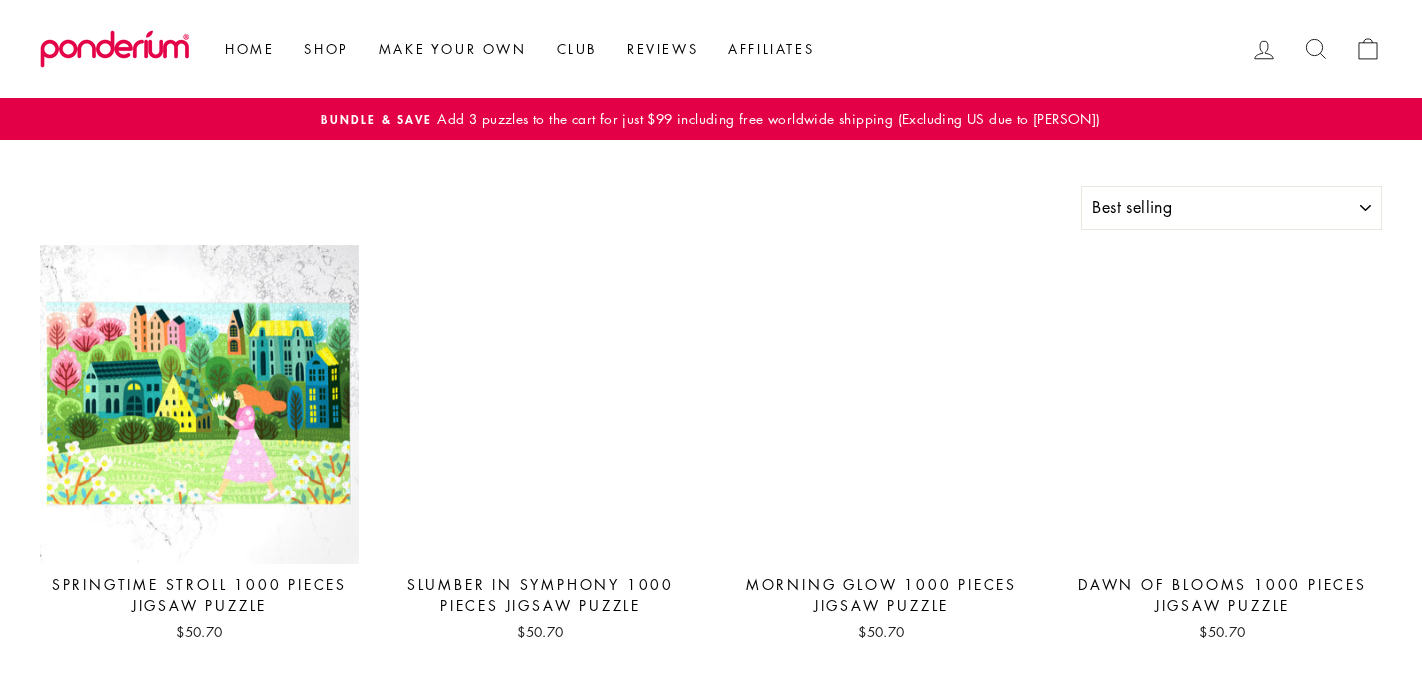 select on "best-selling" 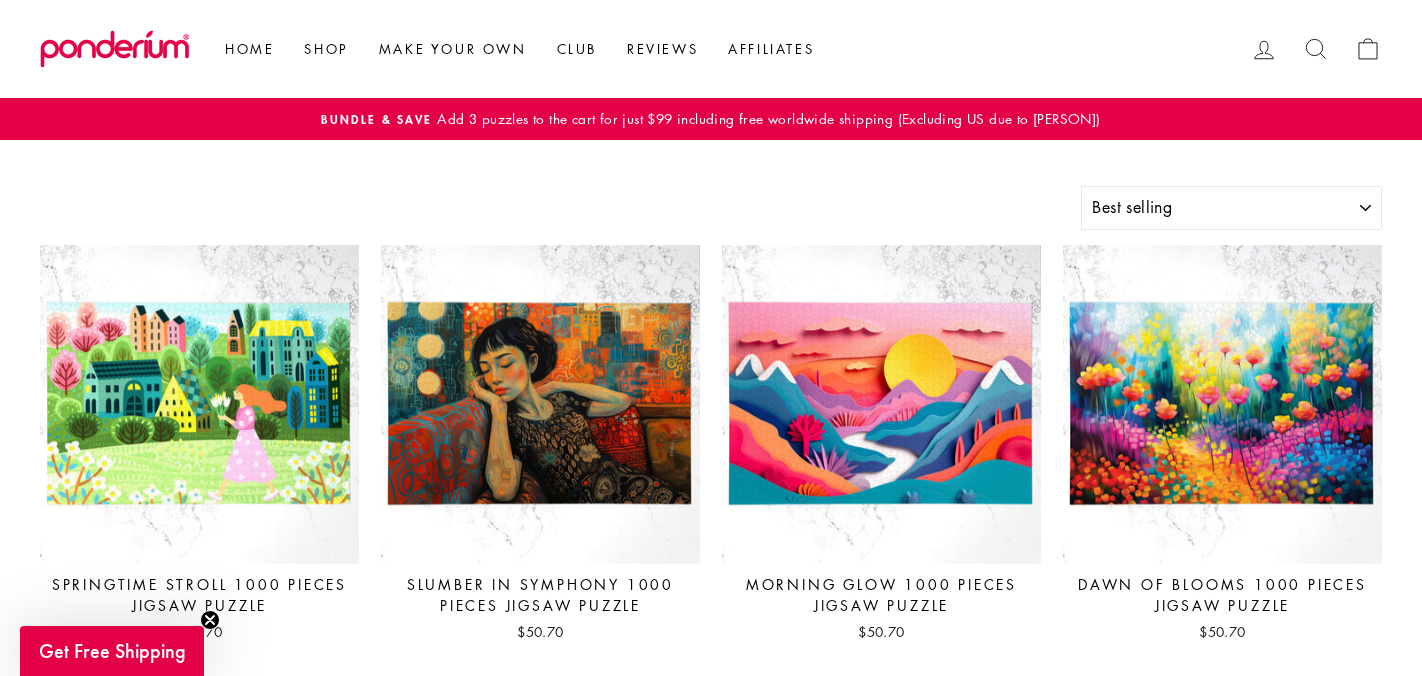 click on "Add 3 puzzles to the cart for just $99 including free worldwide shipping (Excluding US due to Trump Tariffs)" at bounding box center (766, 118) 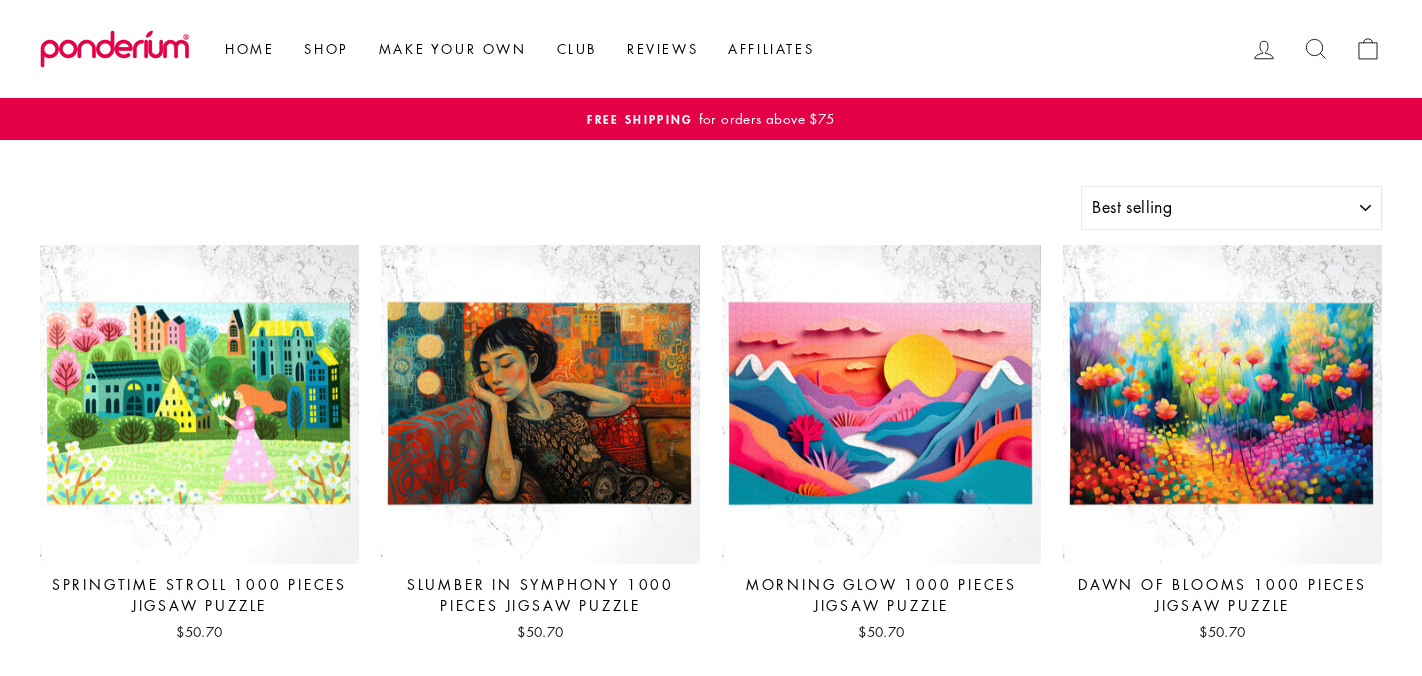 select on "best-selling" 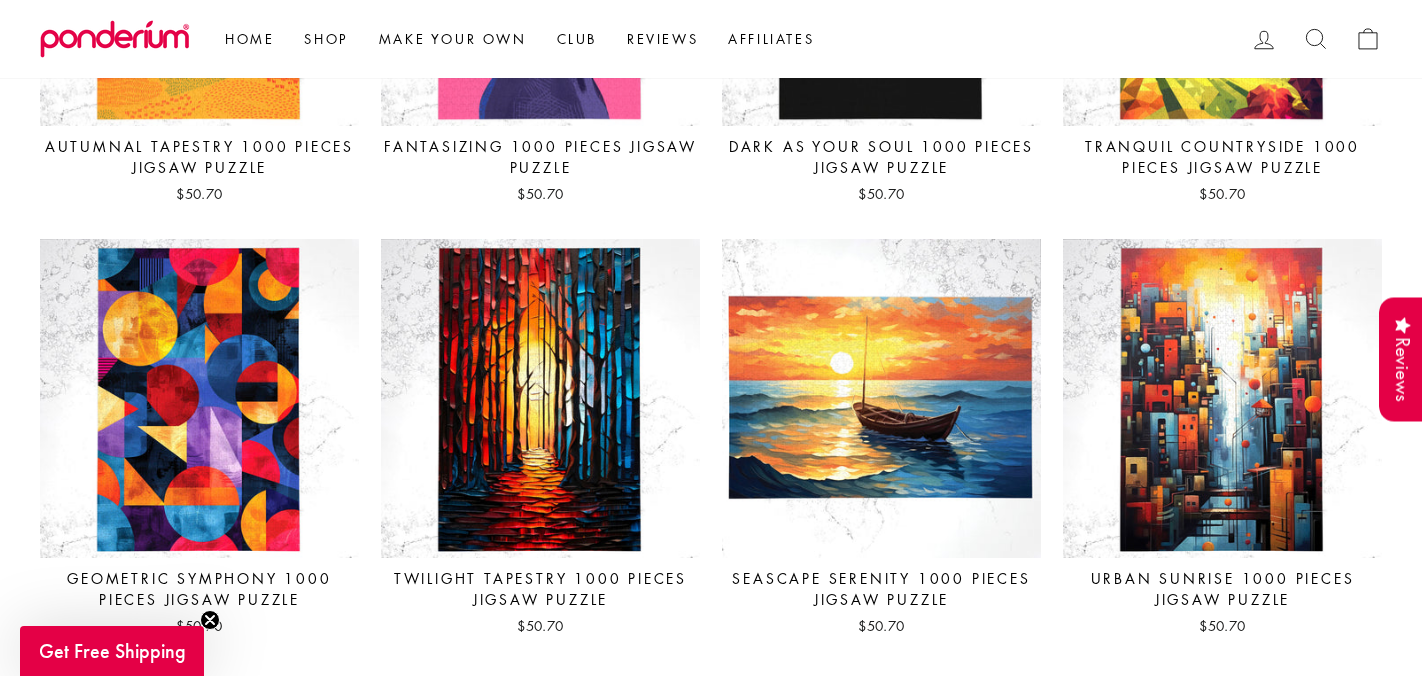 scroll, scrollTop: 4789, scrollLeft: 0, axis: vertical 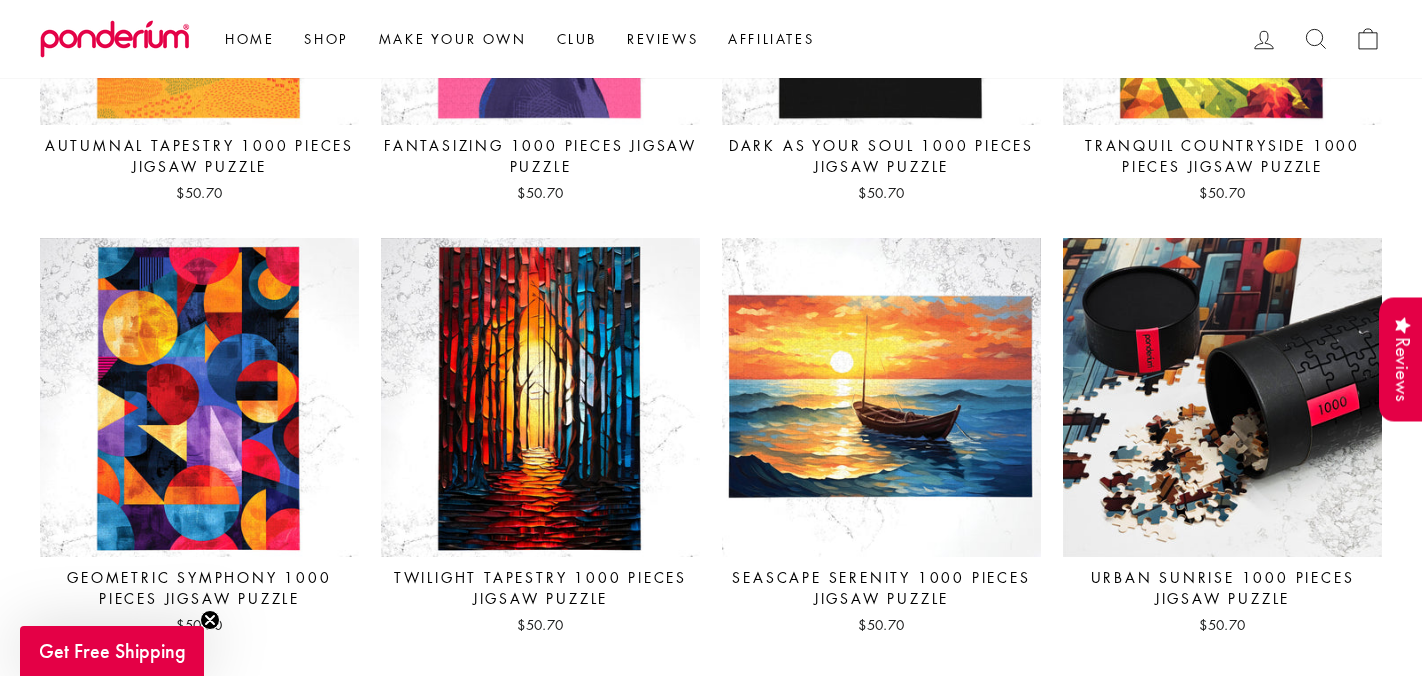 click at bounding box center (1222, 397) 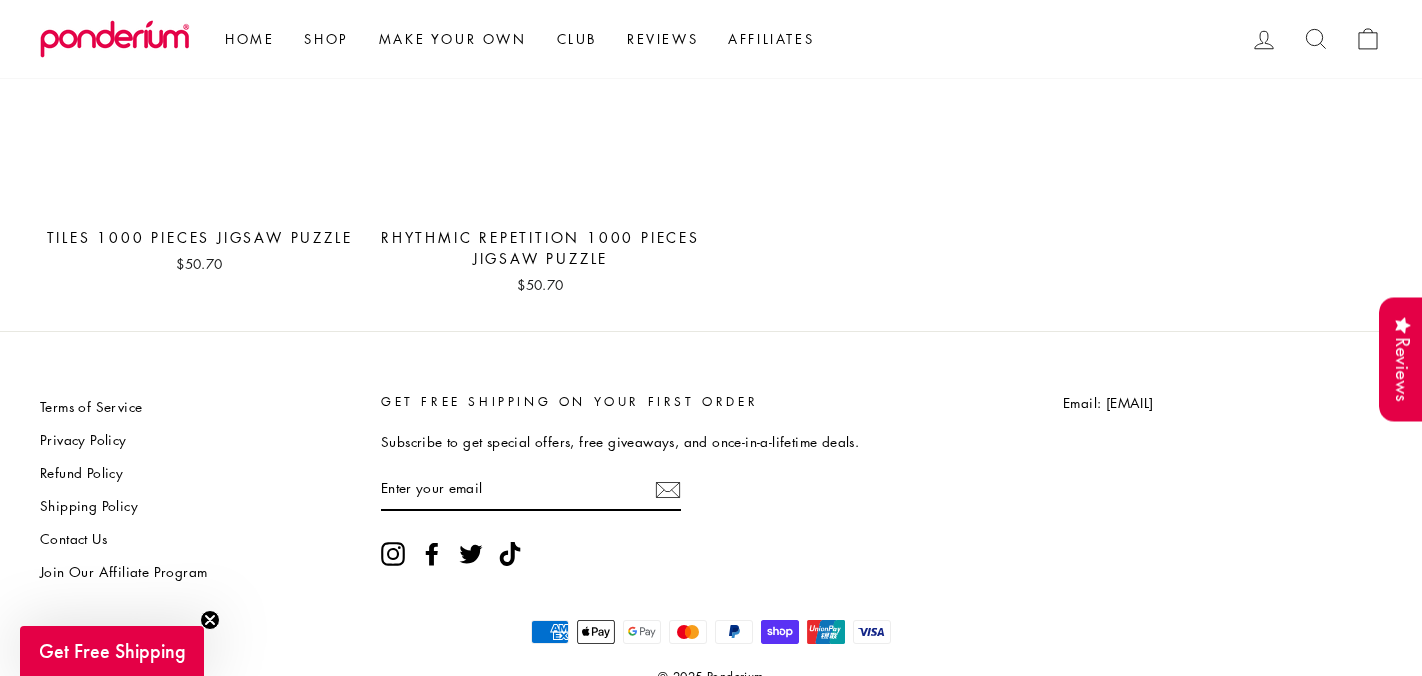 scroll, scrollTop: 8665, scrollLeft: 0, axis: vertical 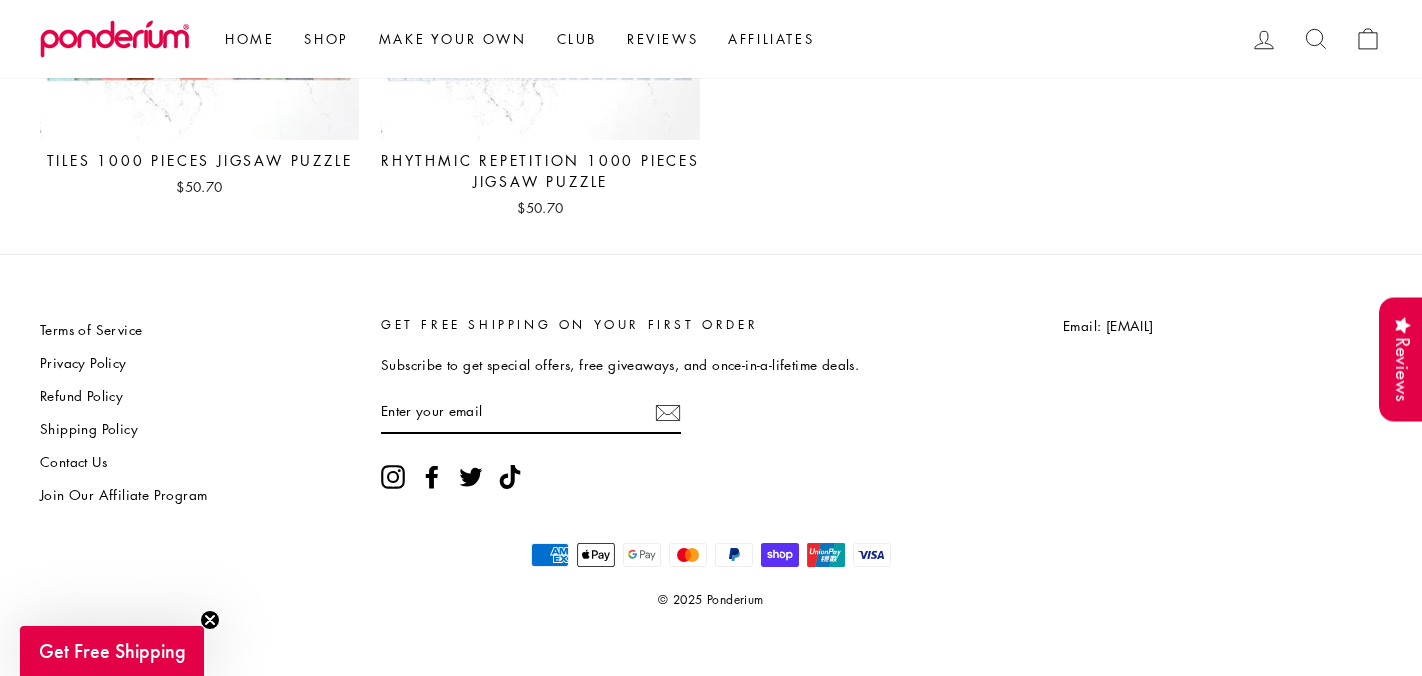 click on "Contact Us" at bounding box center (73, 462) 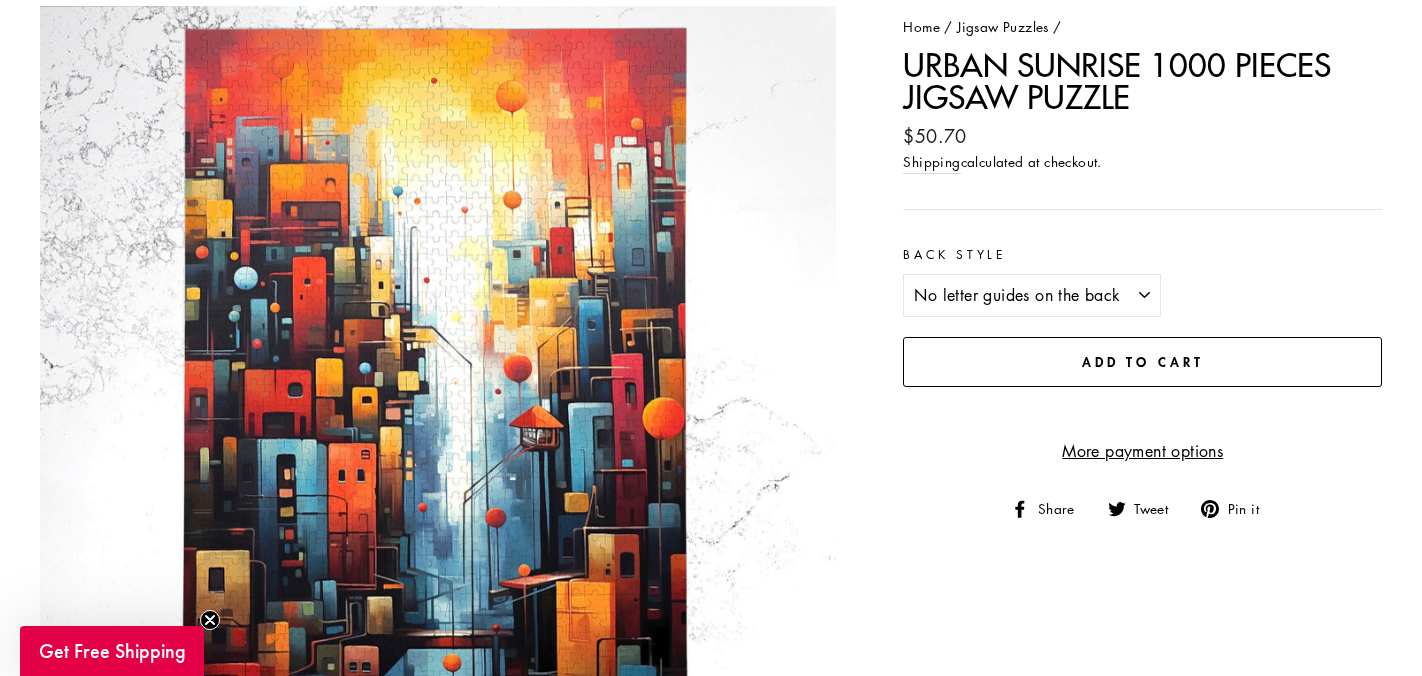 scroll, scrollTop: 183, scrollLeft: 0, axis: vertical 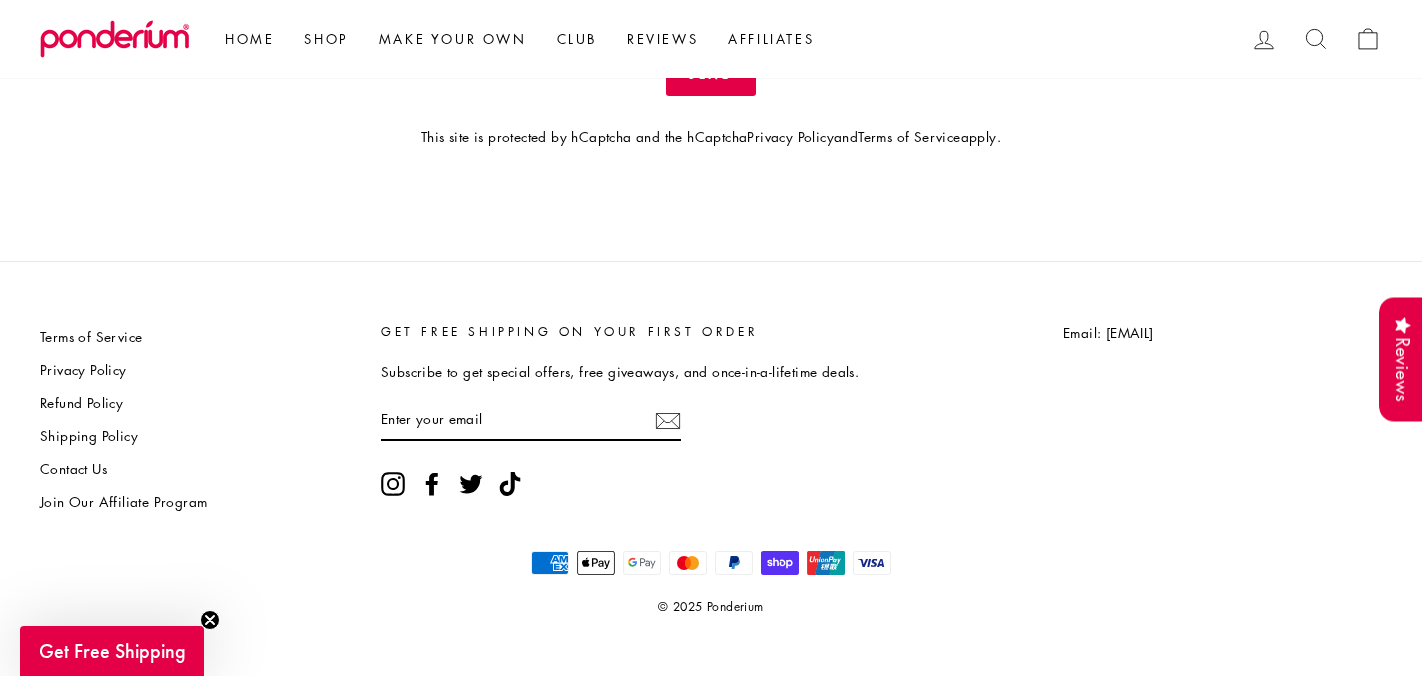 click on "Shipping Policy" at bounding box center (89, 436) 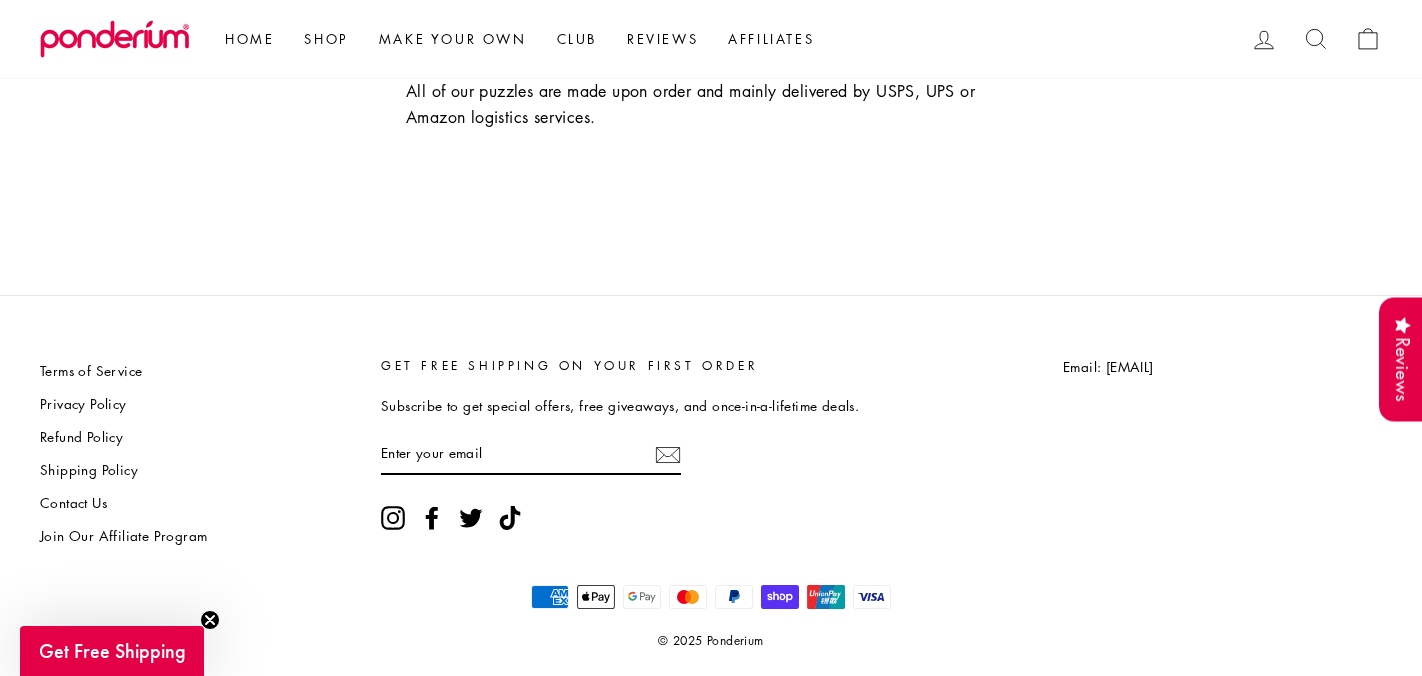 scroll, scrollTop: 587, scrollLeft: 0, axis: vertical 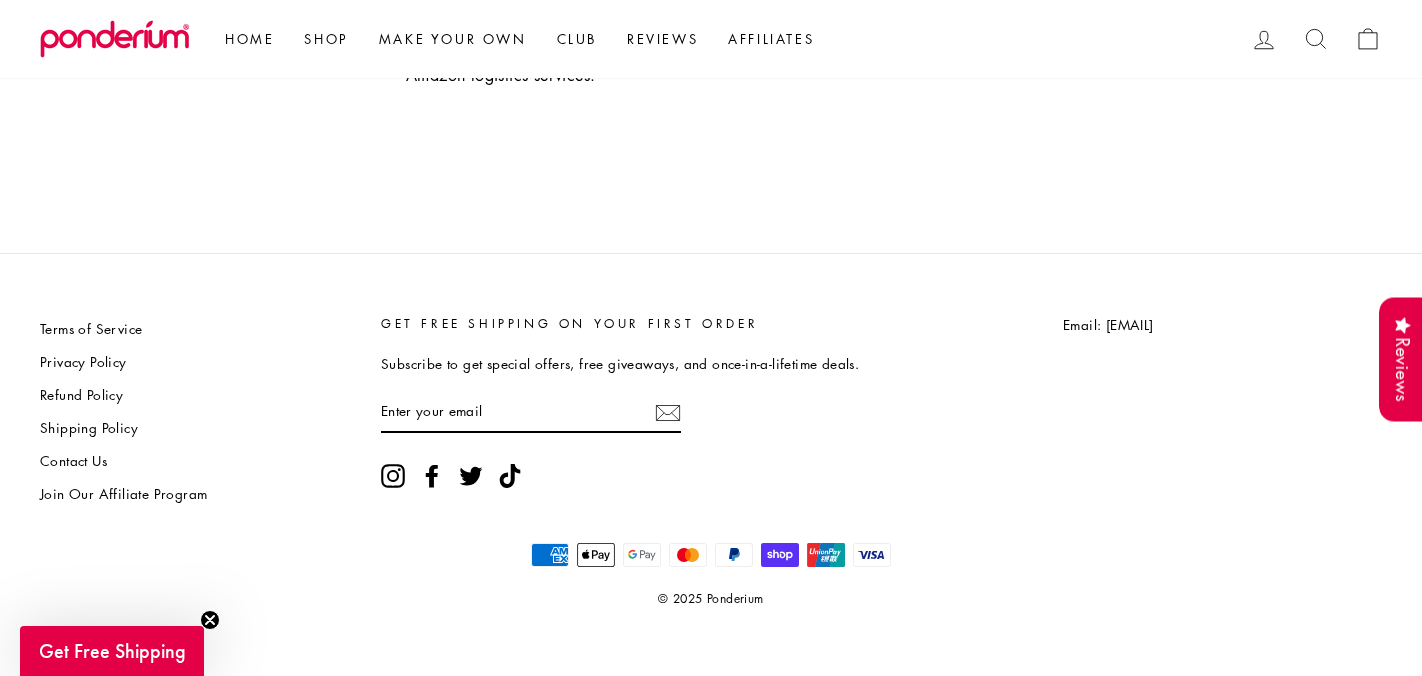 click 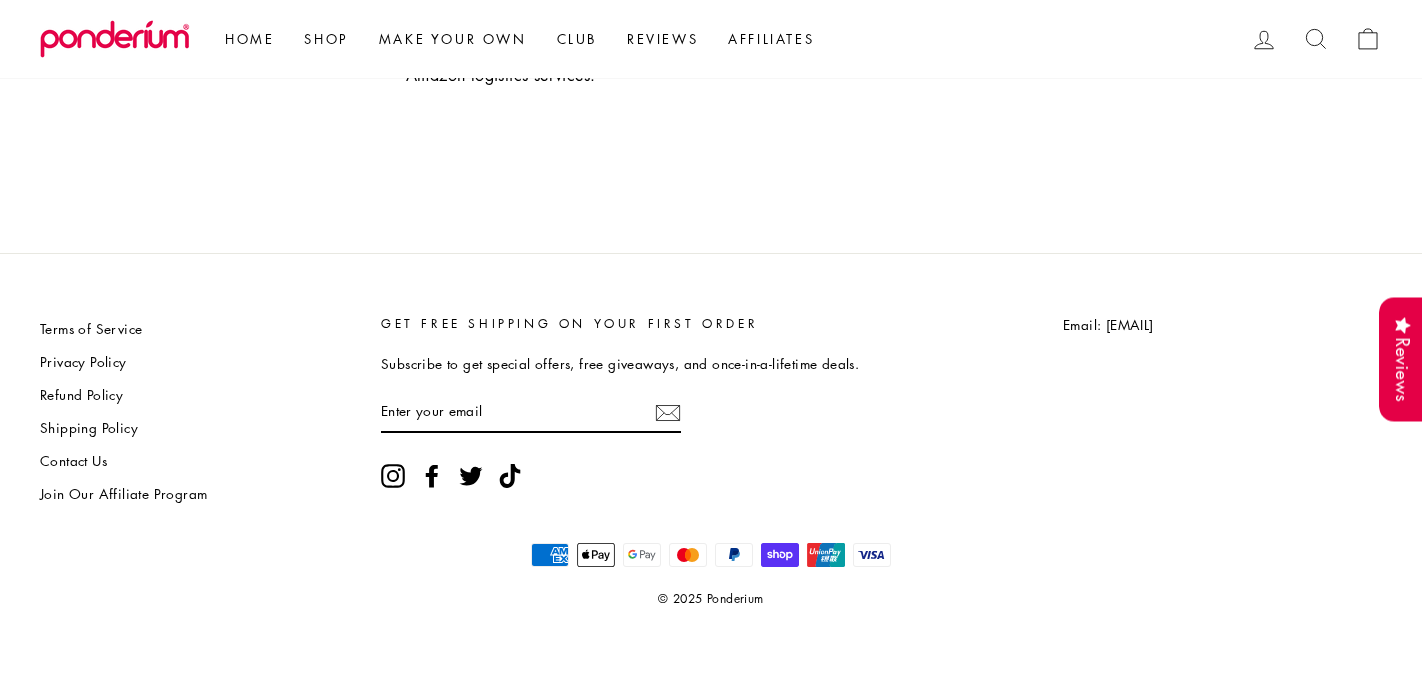 scroll, scrollTop: 0, scrollLeft: 0, axis: both 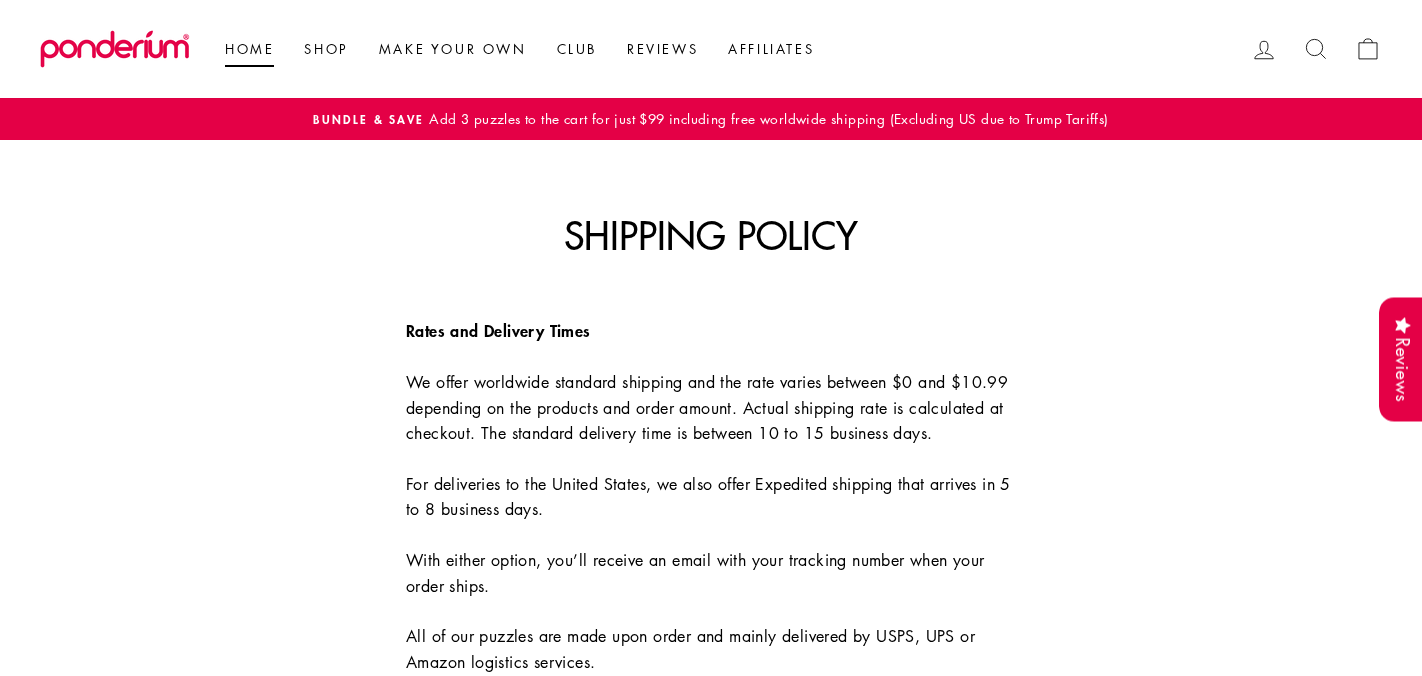 click on "Home" at bounding box center [249, 49] 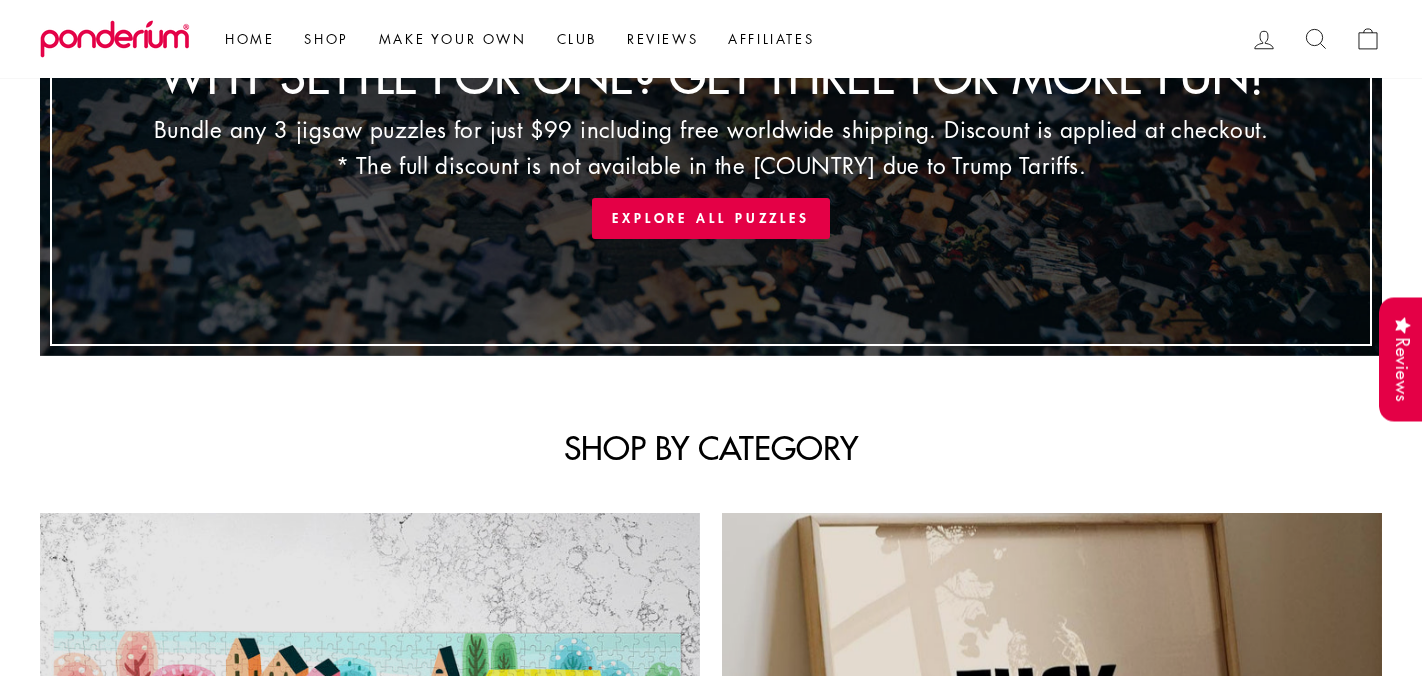 scroll, scrollTop: 0, scrollLeft: 0, axis: both 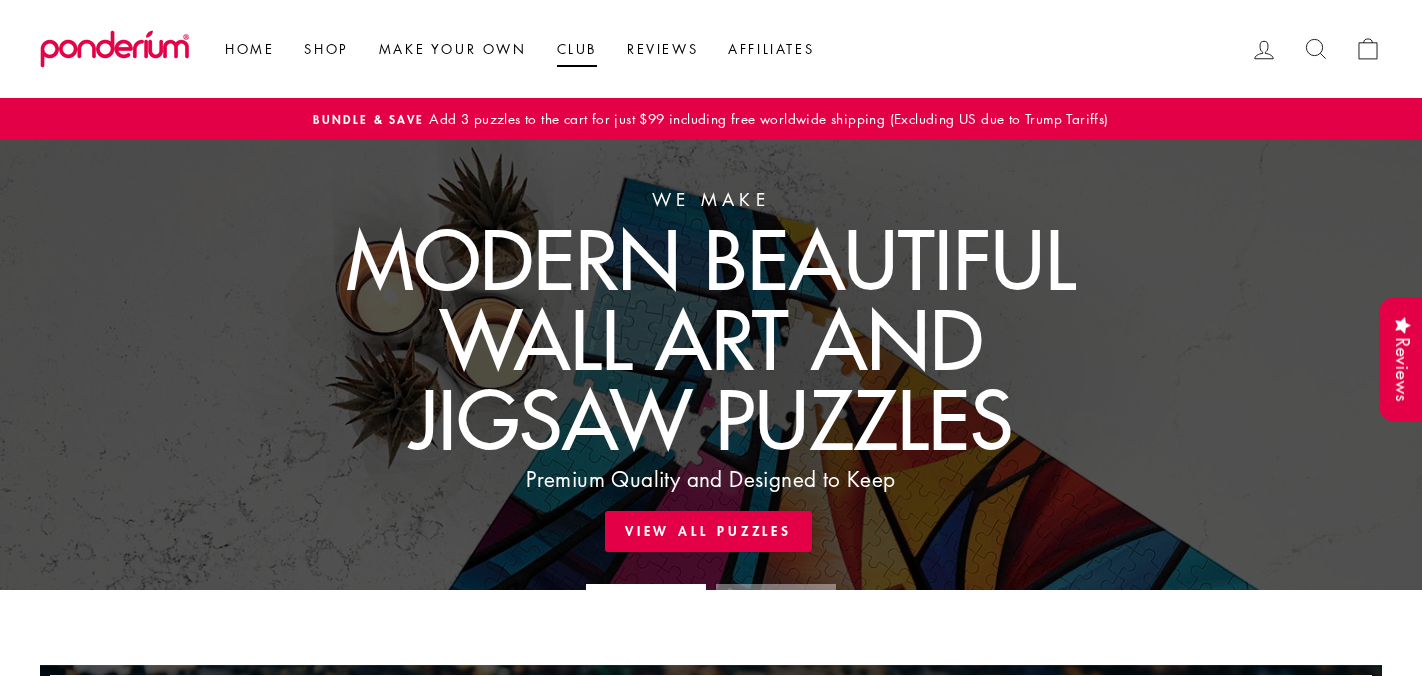 click on "Club" at bounding box center [577, 49] 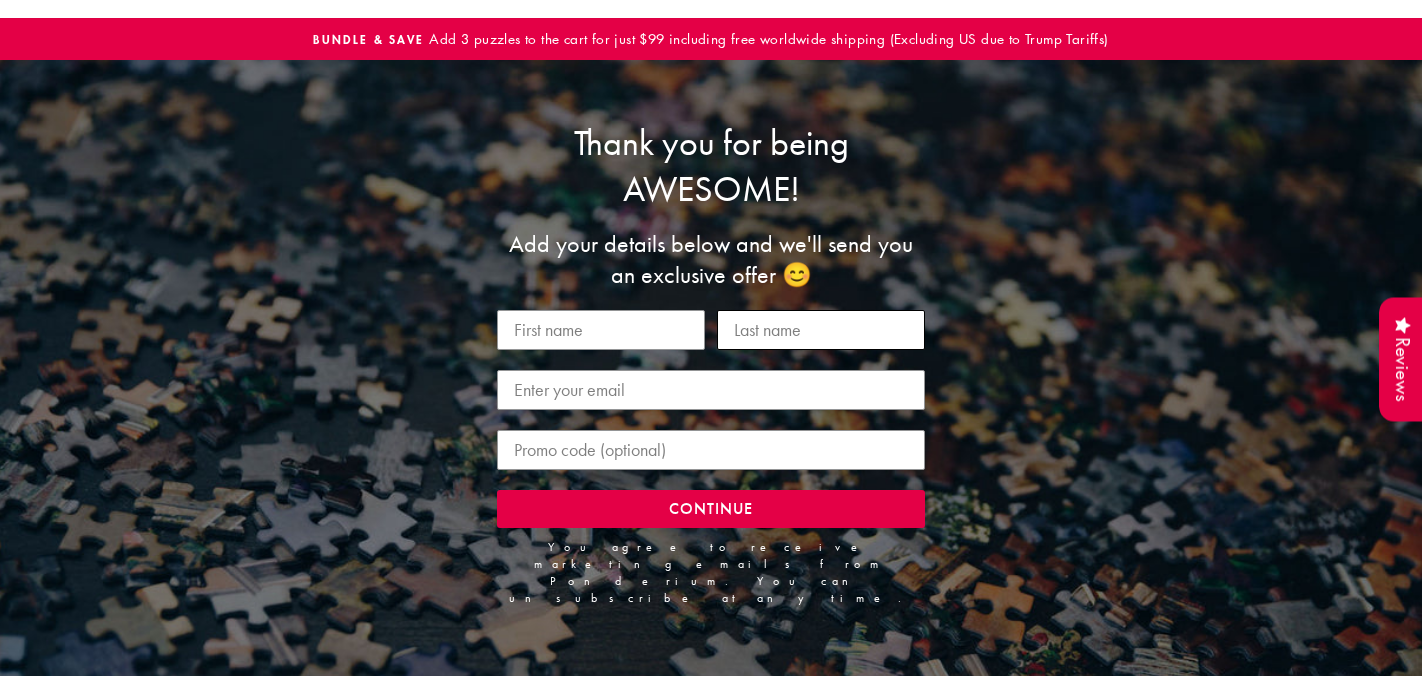 scroll, scrollTop: 0, scrollLeft: 0, axis: both 